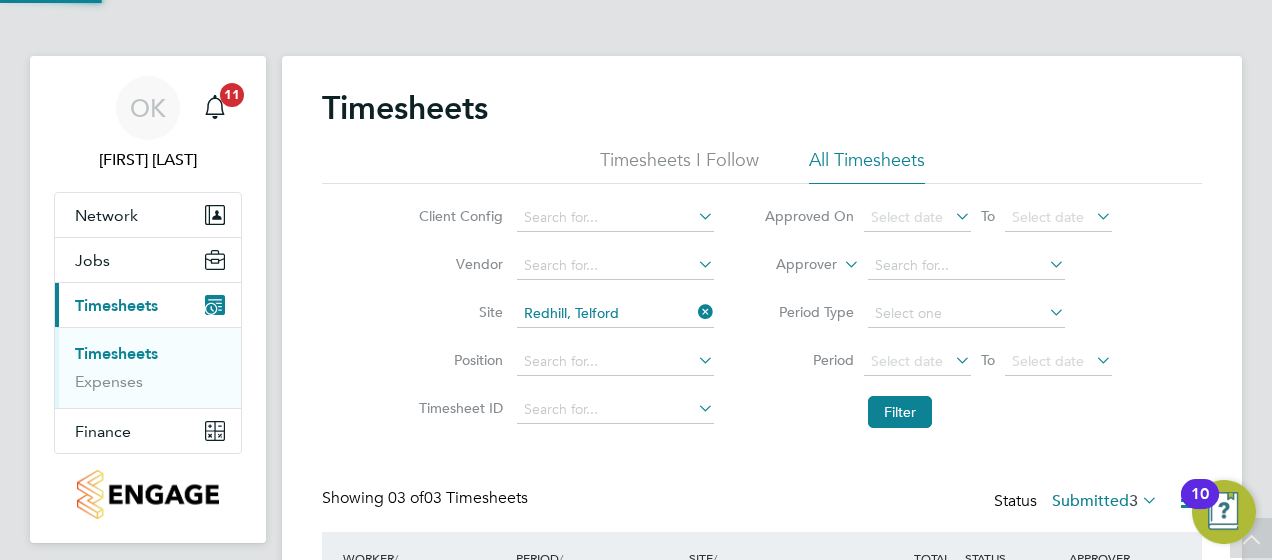 scroll, scrollTop: 304, scrollLeft: 0, axis: vertical 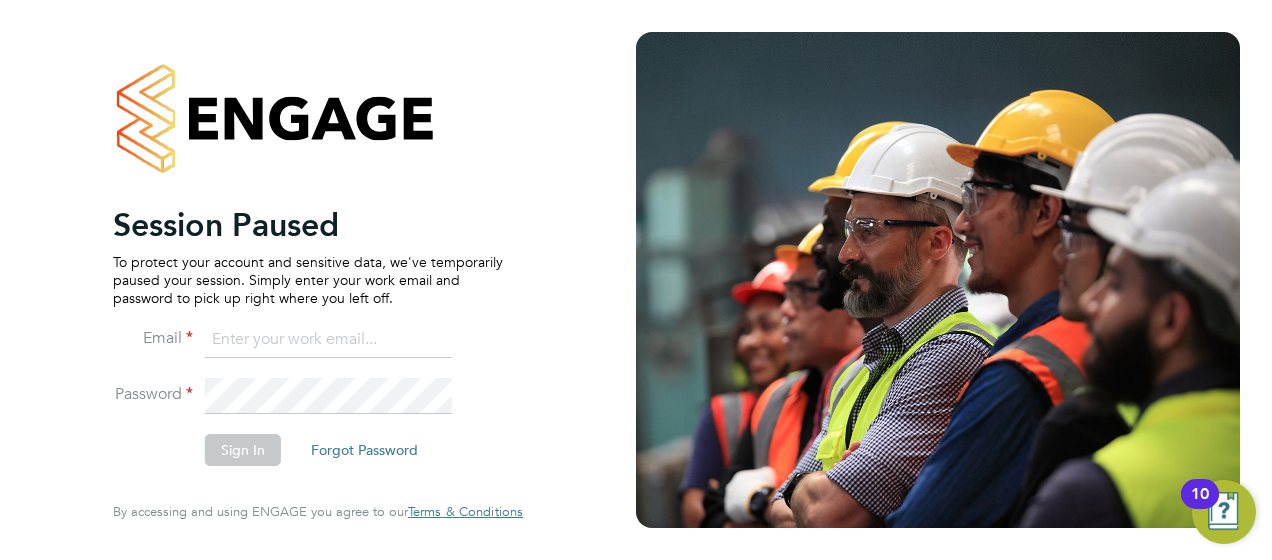 type on "olly.kitchener@vistry.co.uk" 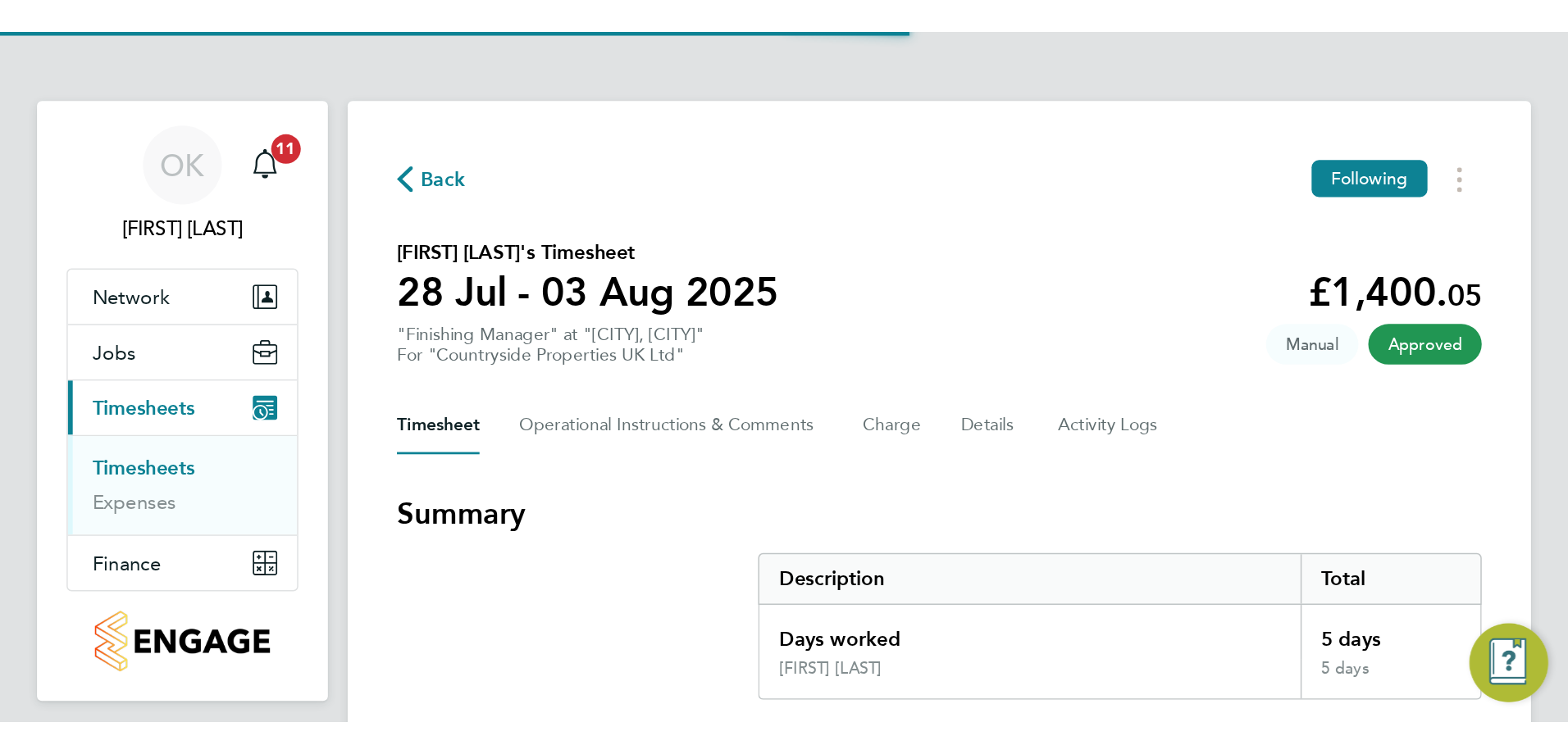 scroll, scrollTop: 0, scrollLeft: 0, axis: both 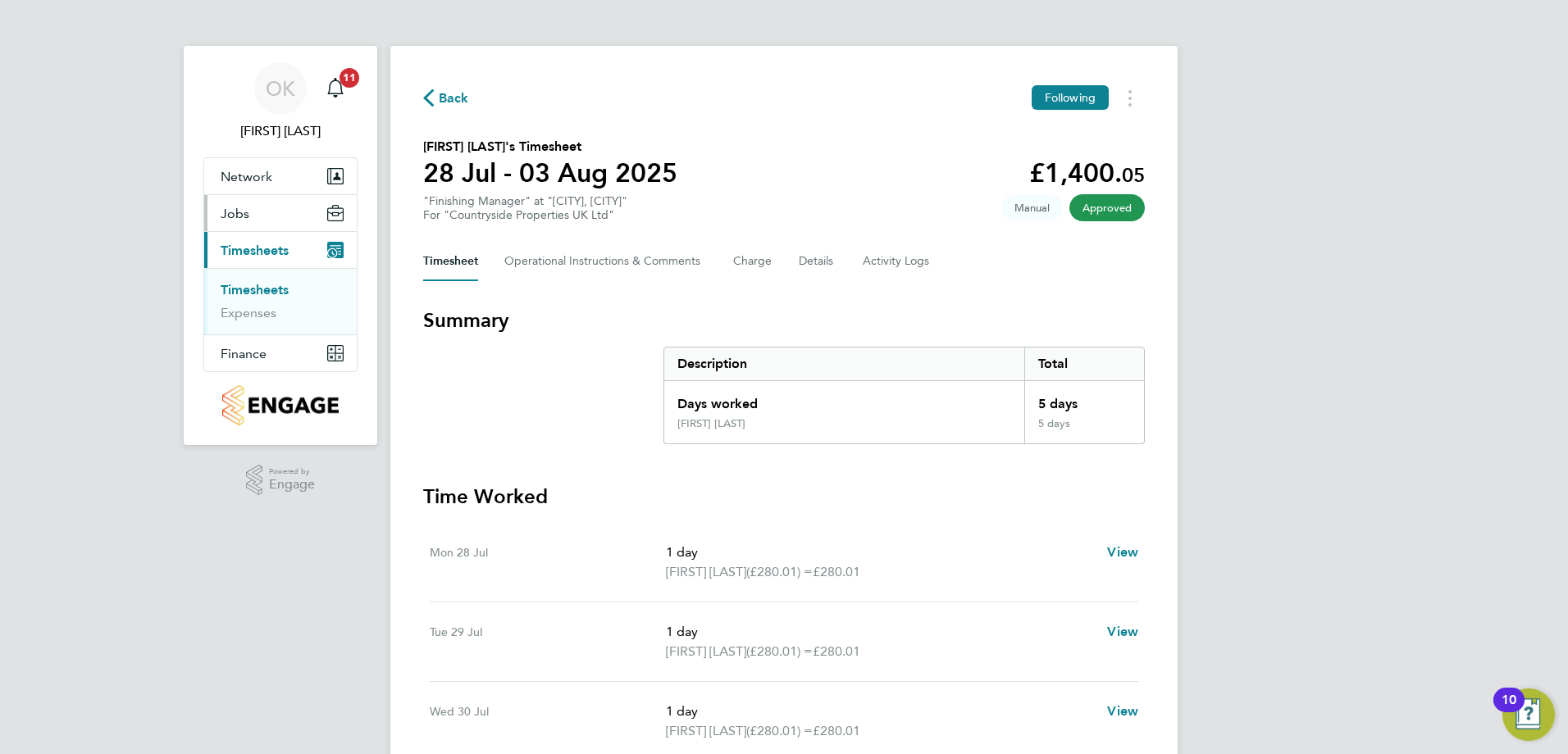 click on "Jobs" at bounding box center (235, 213) 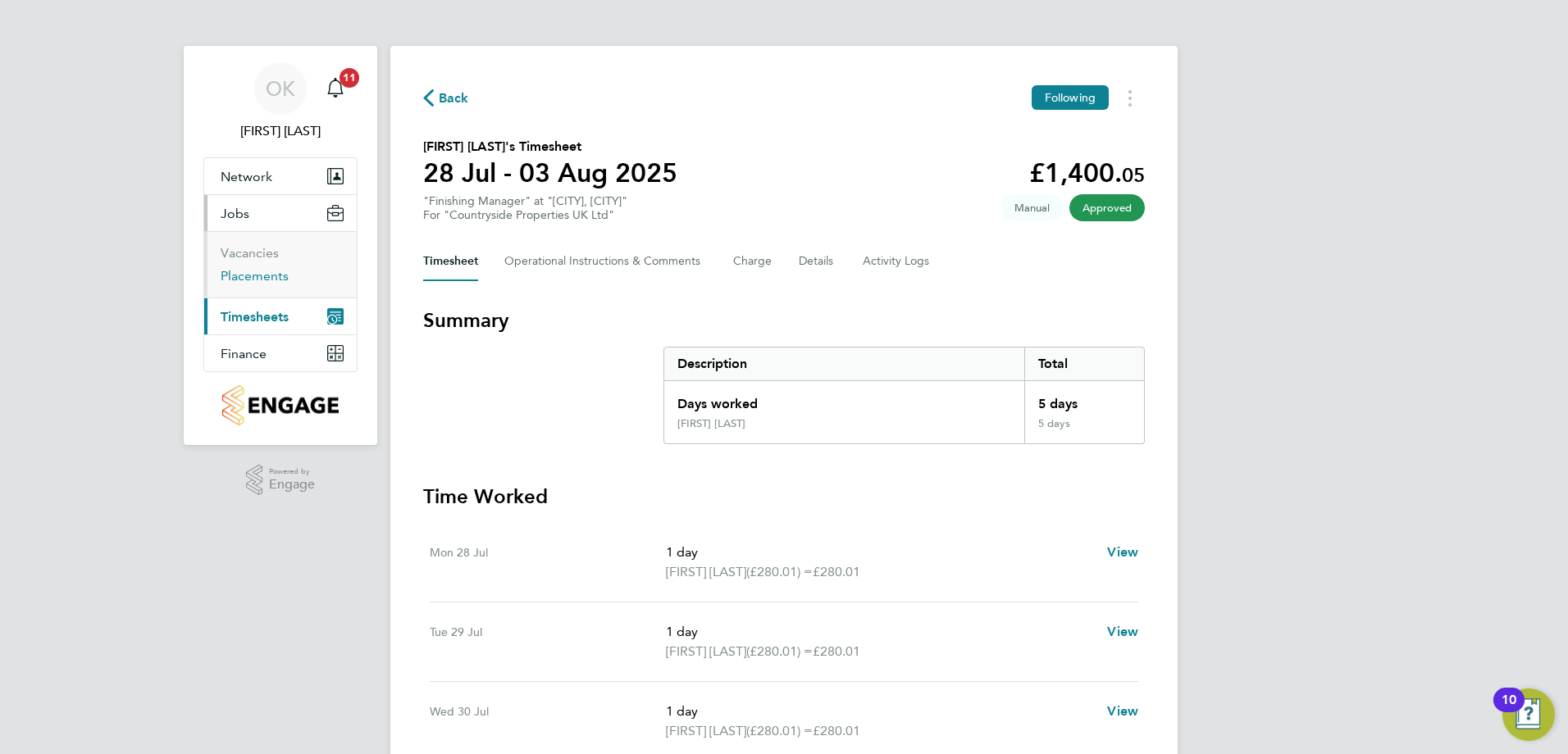 click on "Placements" at bounding box center (254, 275) 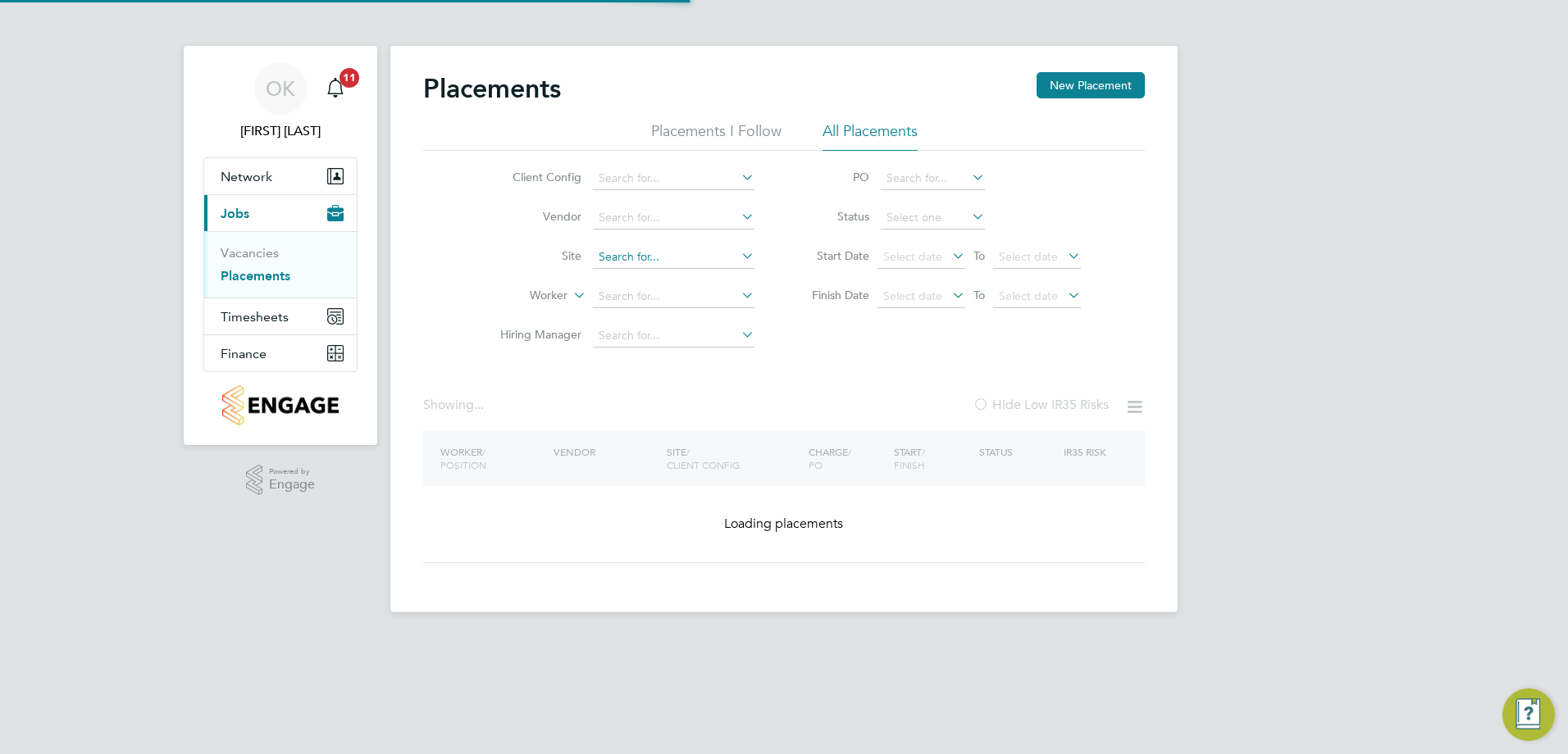 click 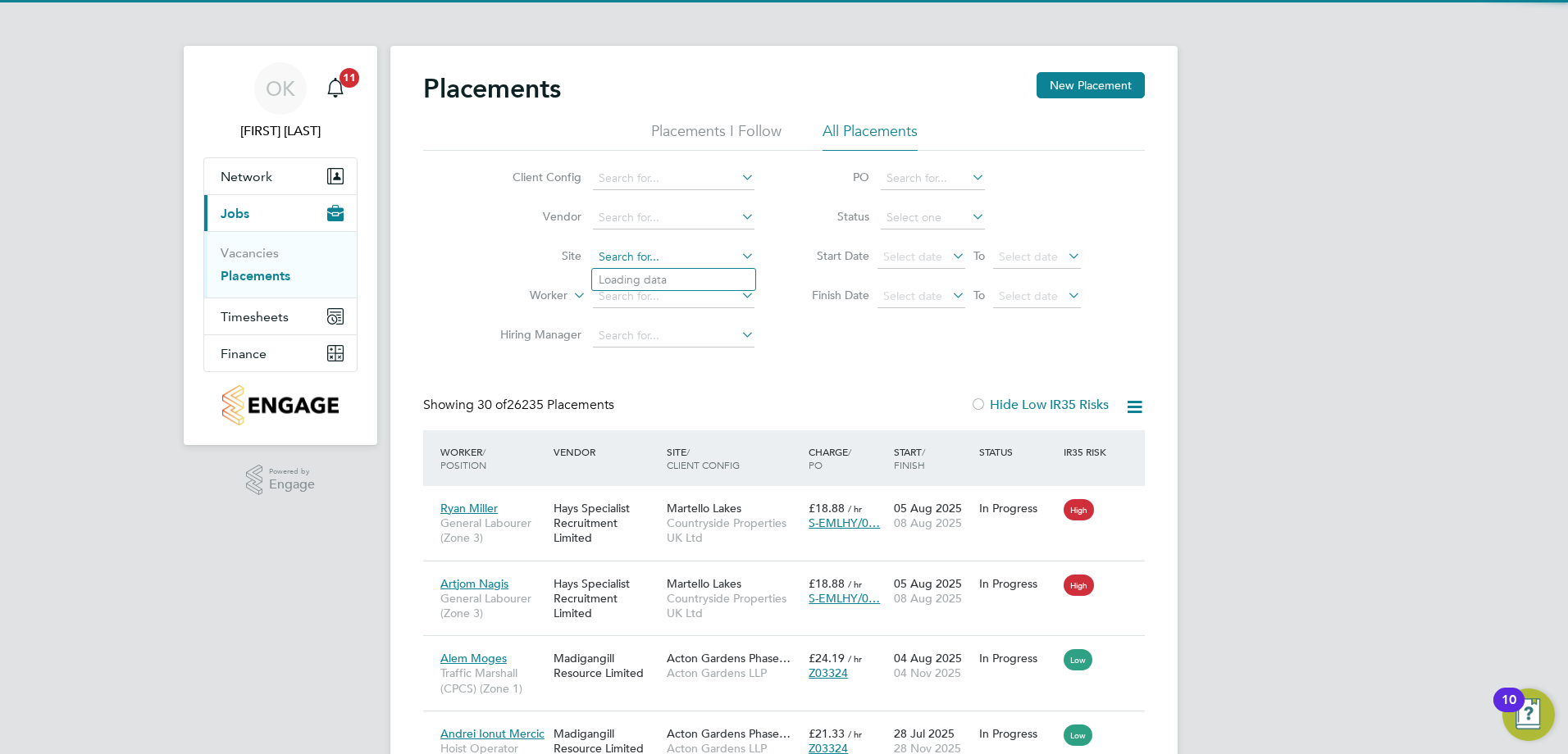 scroll, scrollTop: 8, scrollLeft: 8, axis: both 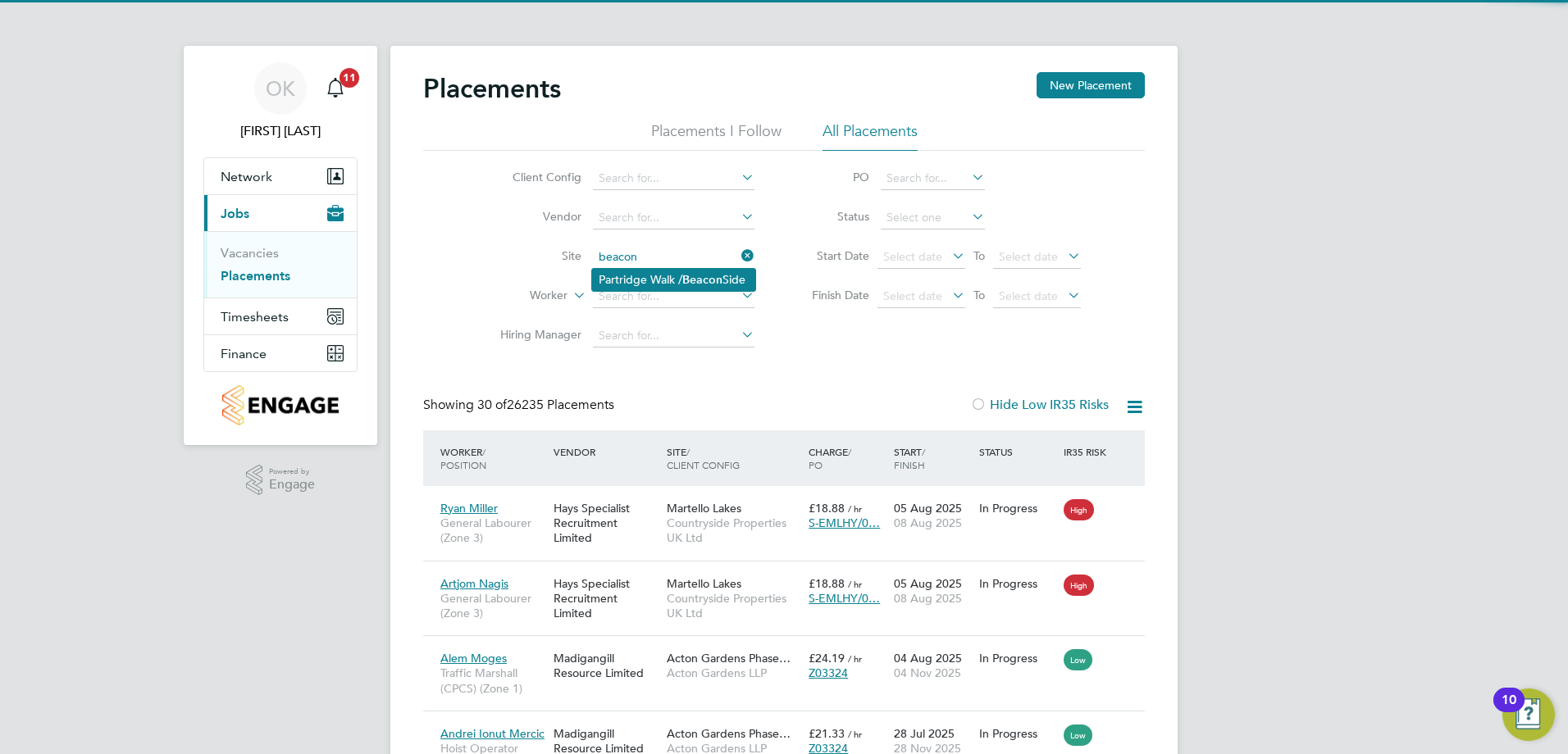 click on "Partridge Walk /  Beacon  Side" 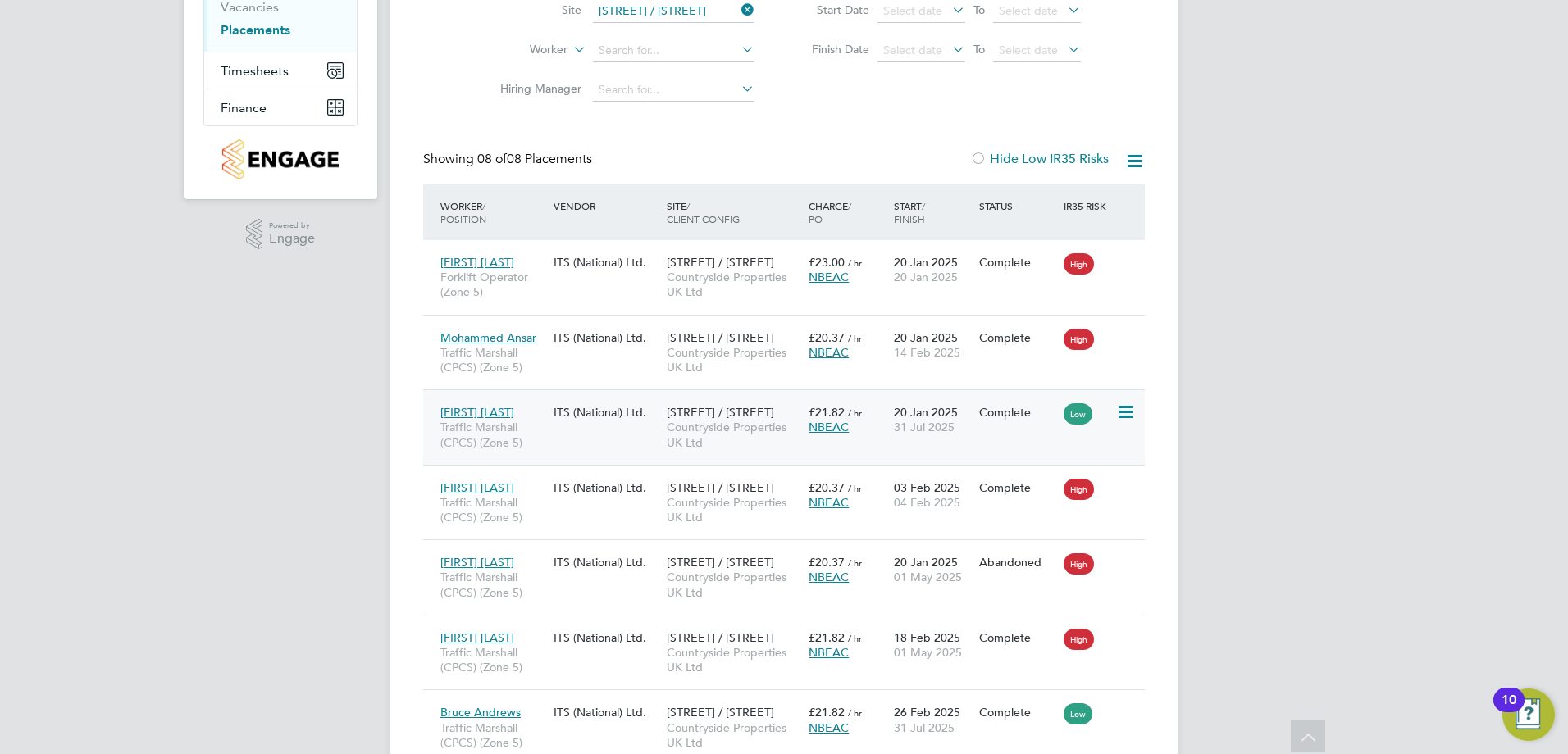 click on "Azam Cameron" 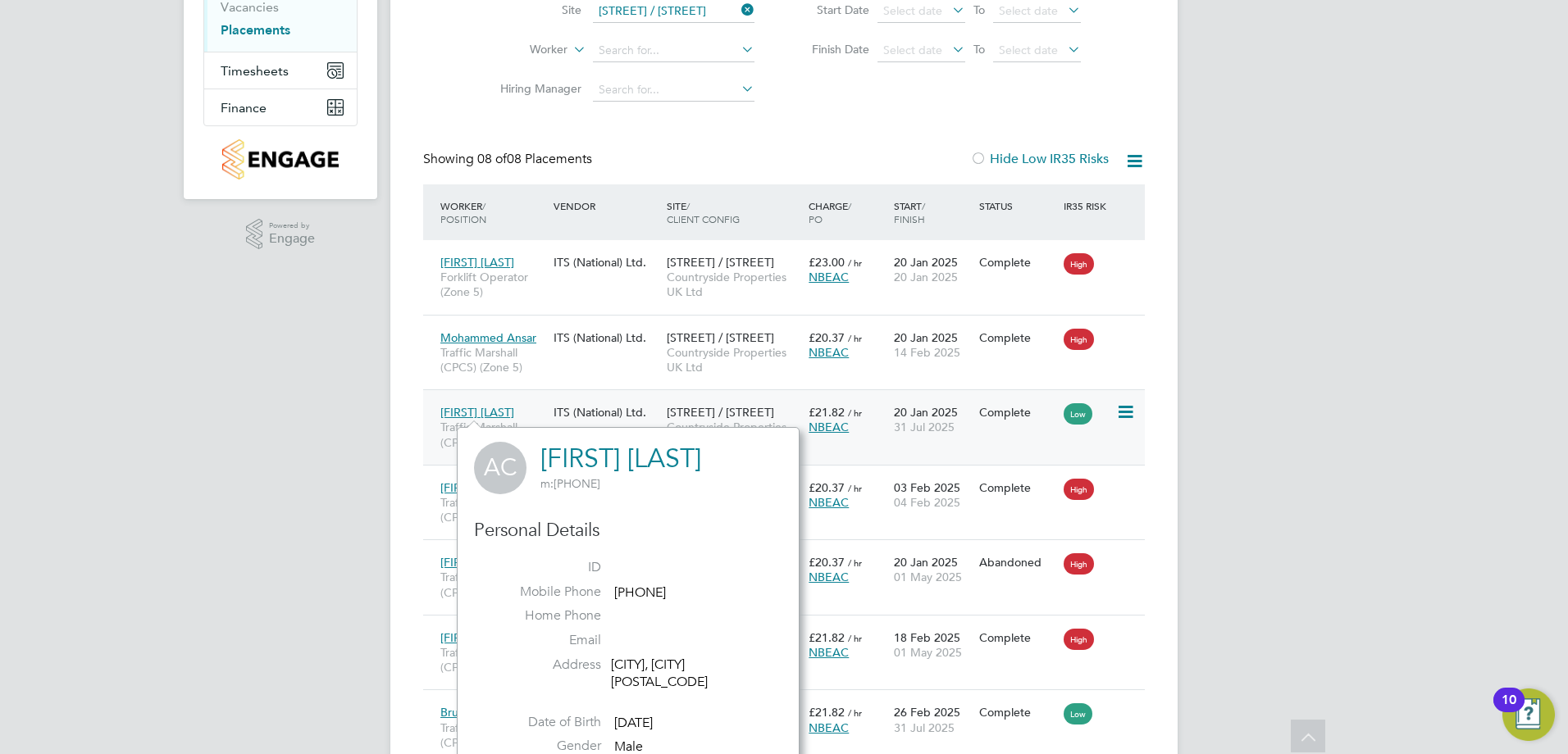 click on "Azam Cameron" 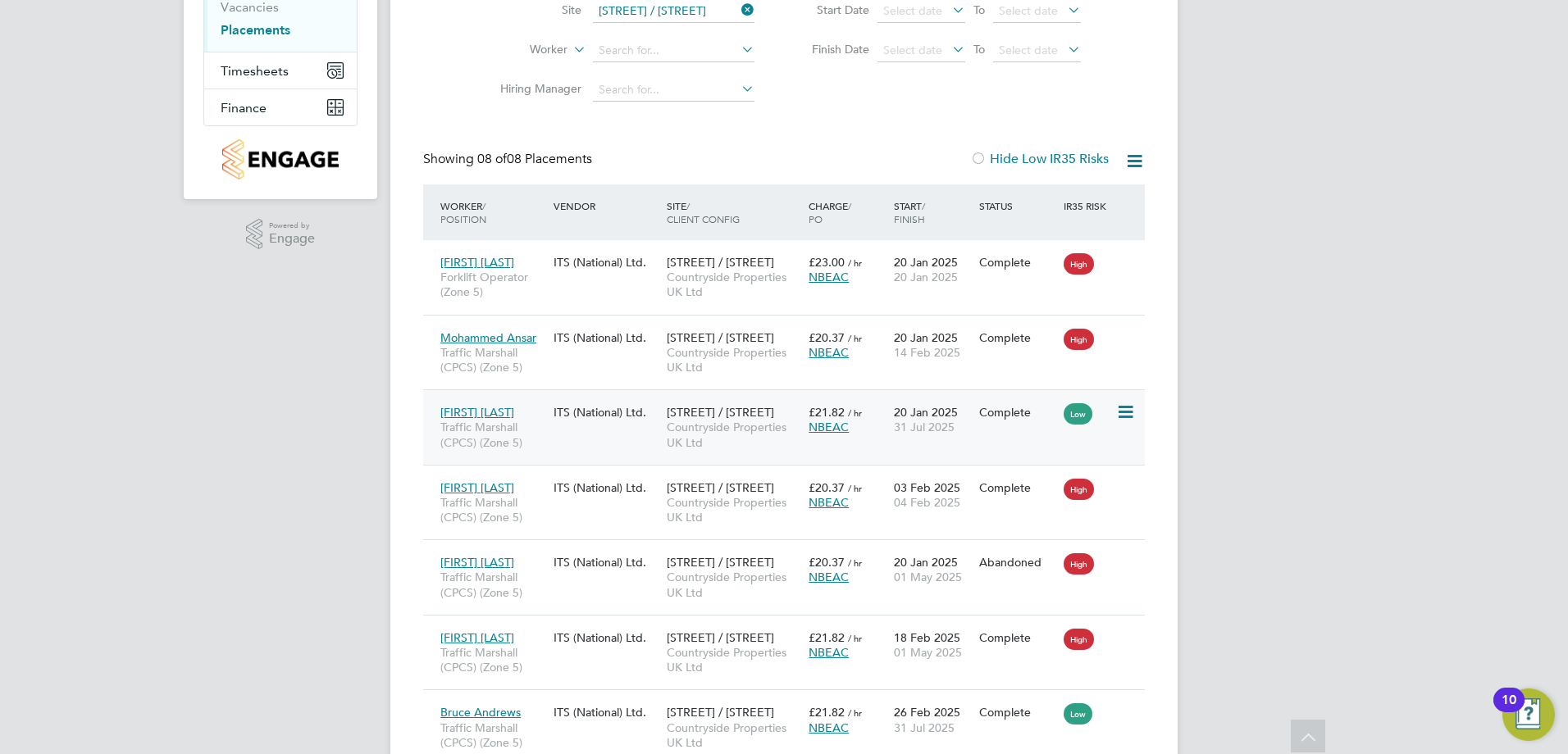 click on "Low" 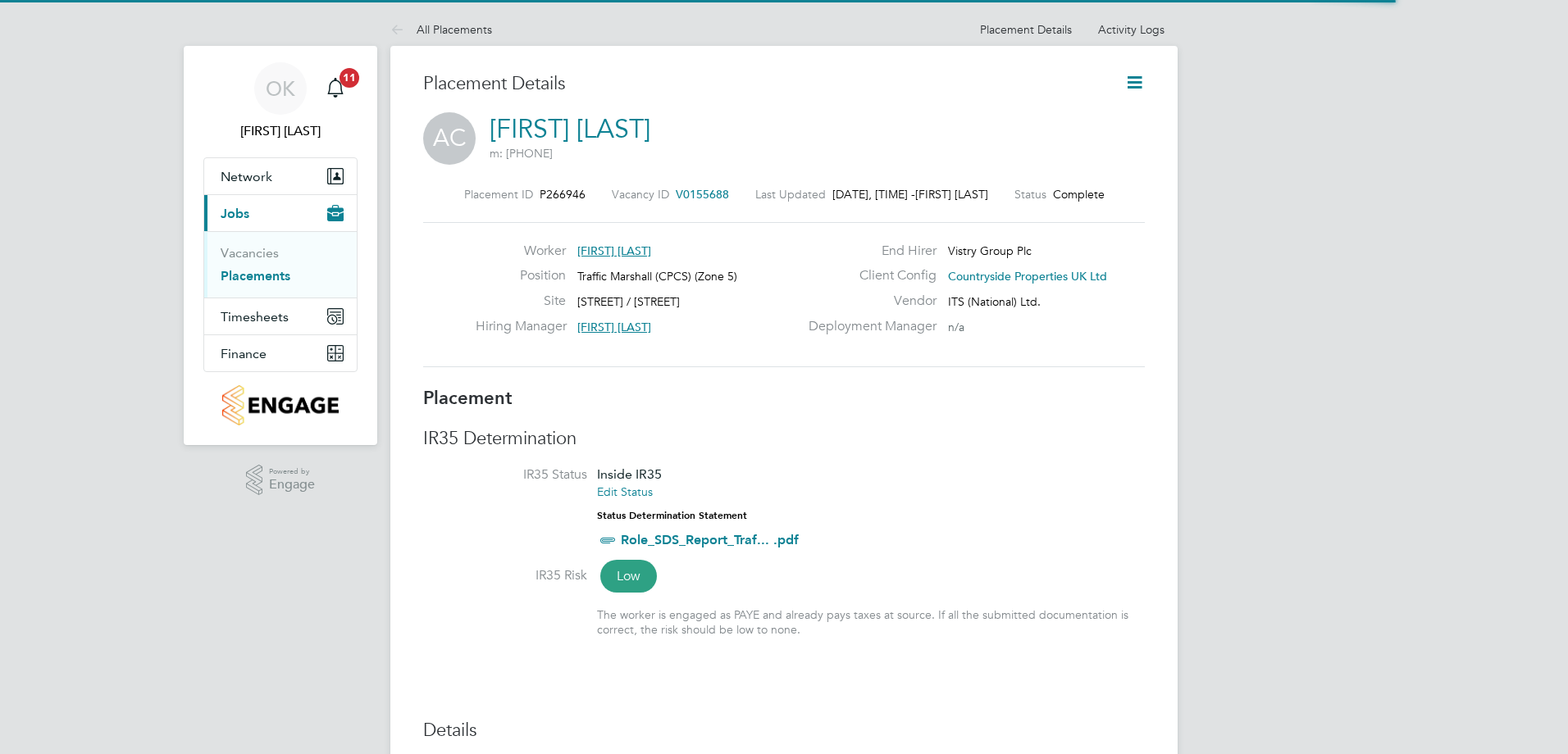 scroll, scrollTop: 0, scrollLeft: 0, axis: both 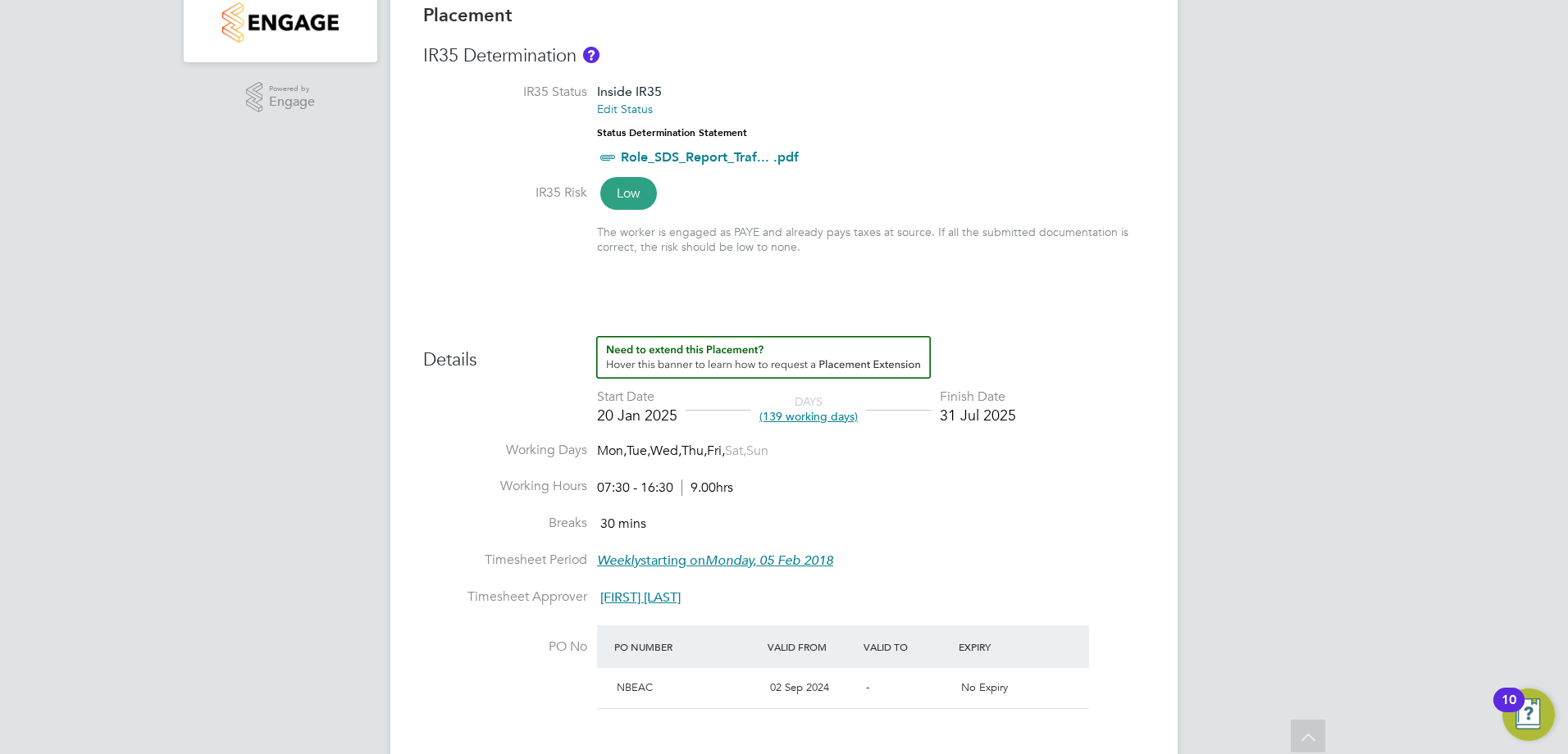 click on "Finish Date" at bounding box center (978, 397) 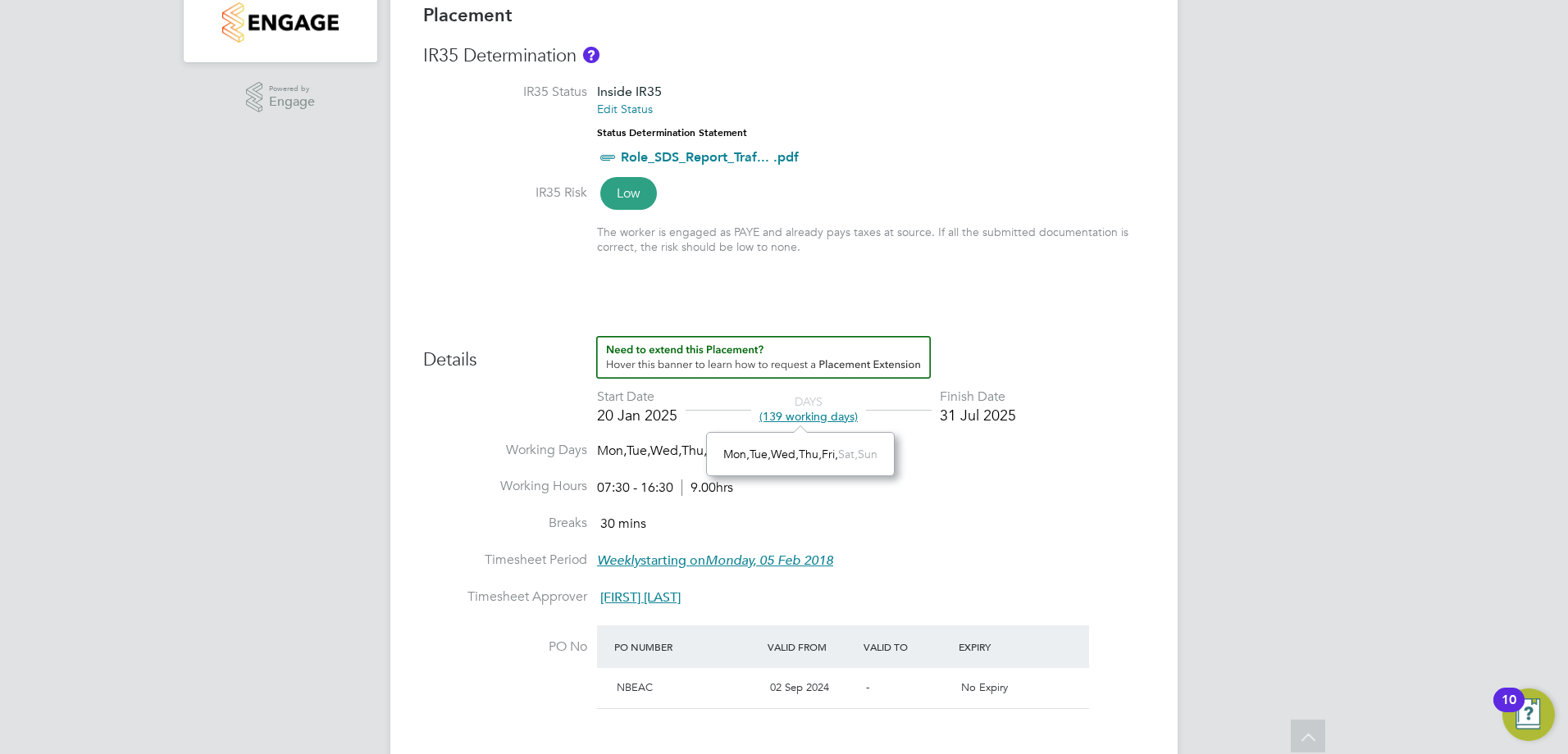 click on "31 Jul 2025" at bounding box center [978, 415] 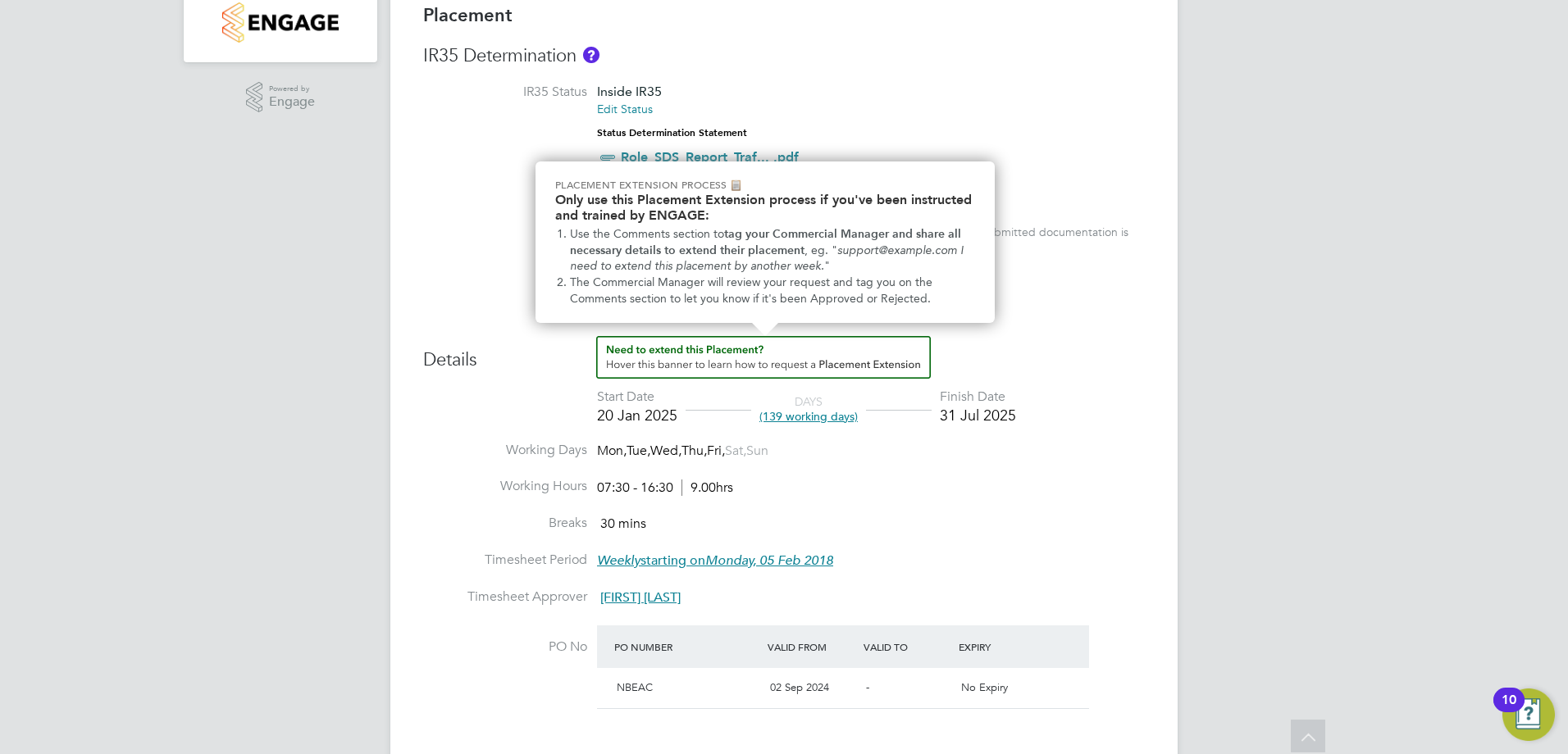 click at bounding box center [763, 357] 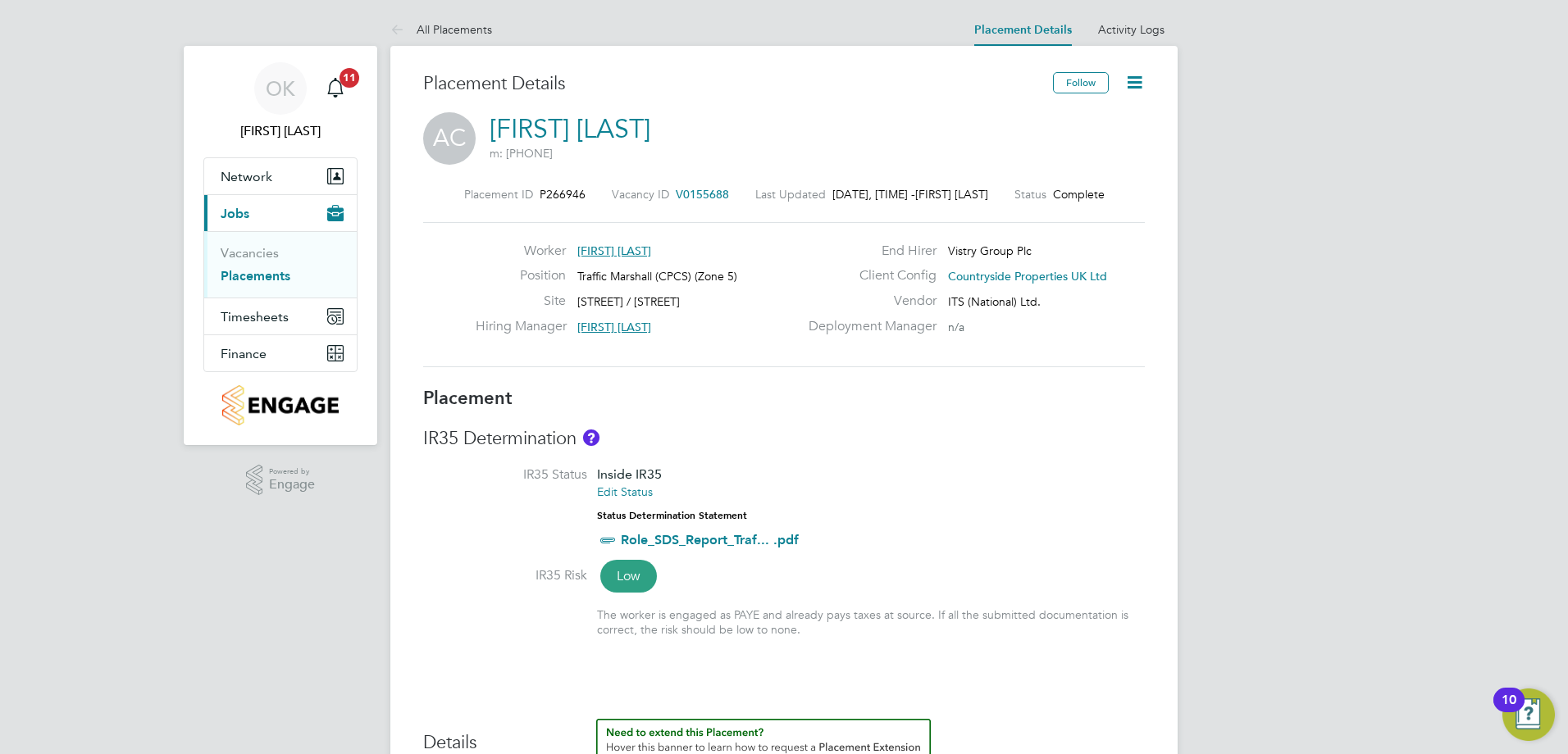 click 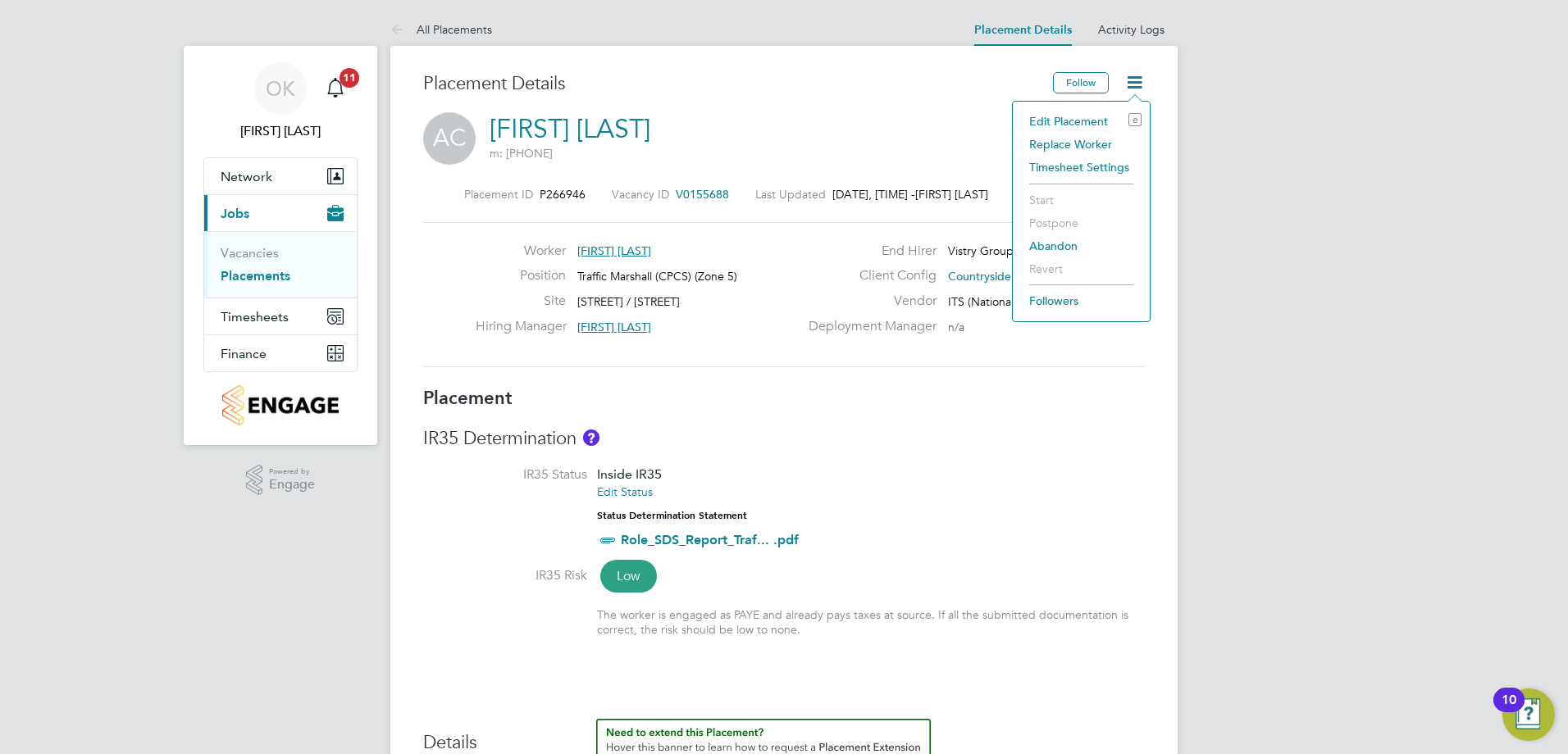 click on "Edit Placement e" 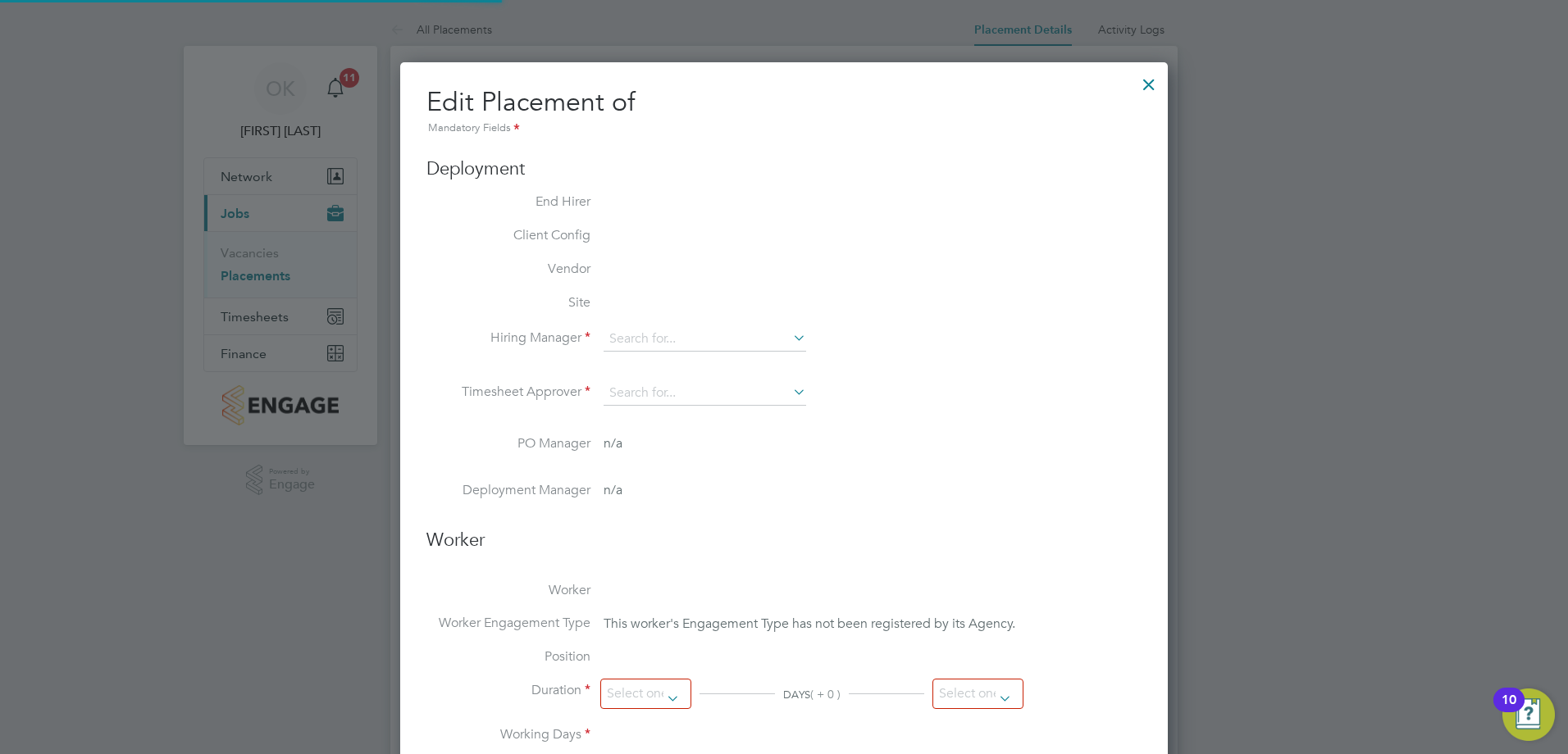 type on "Simon Howell" 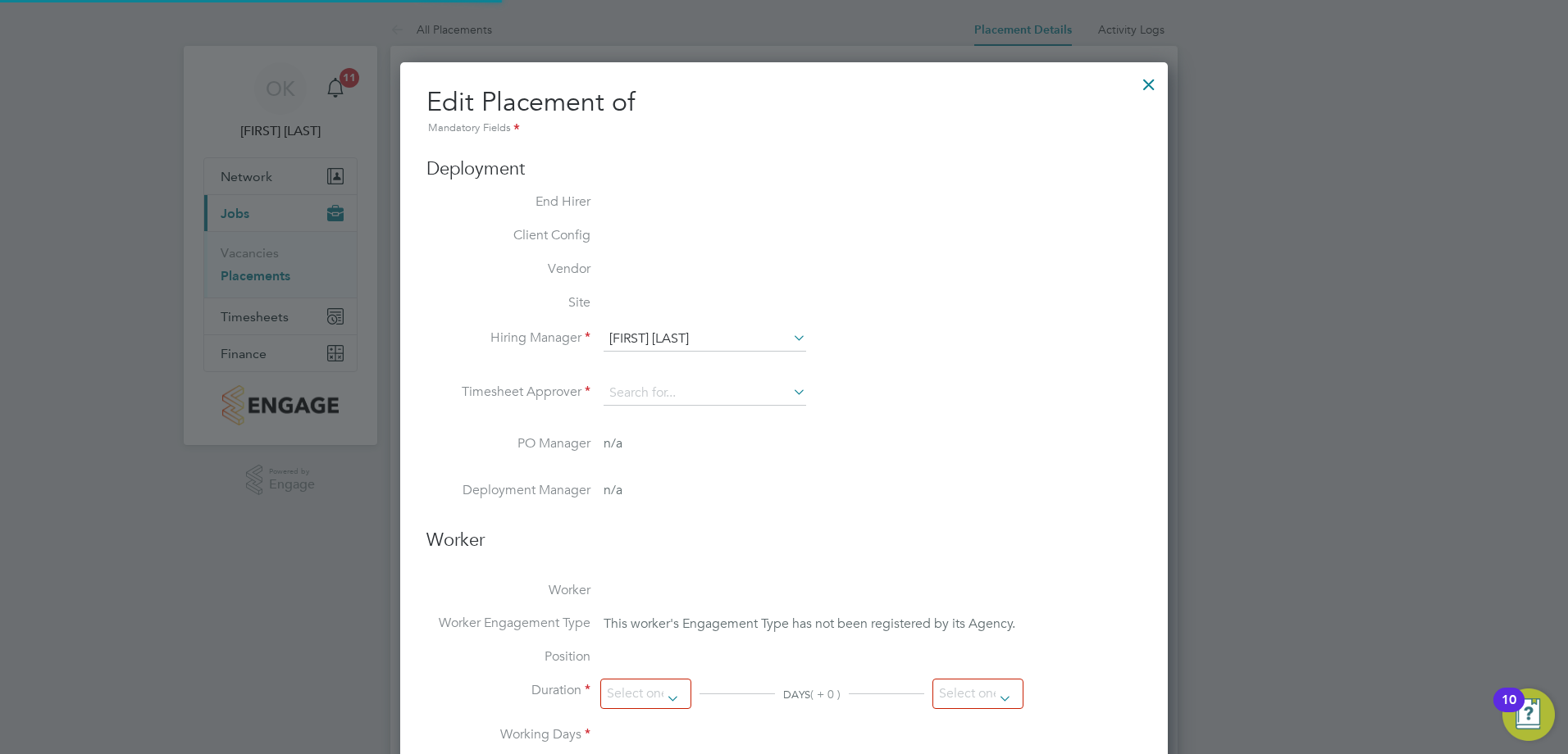 type on "David Dodd" 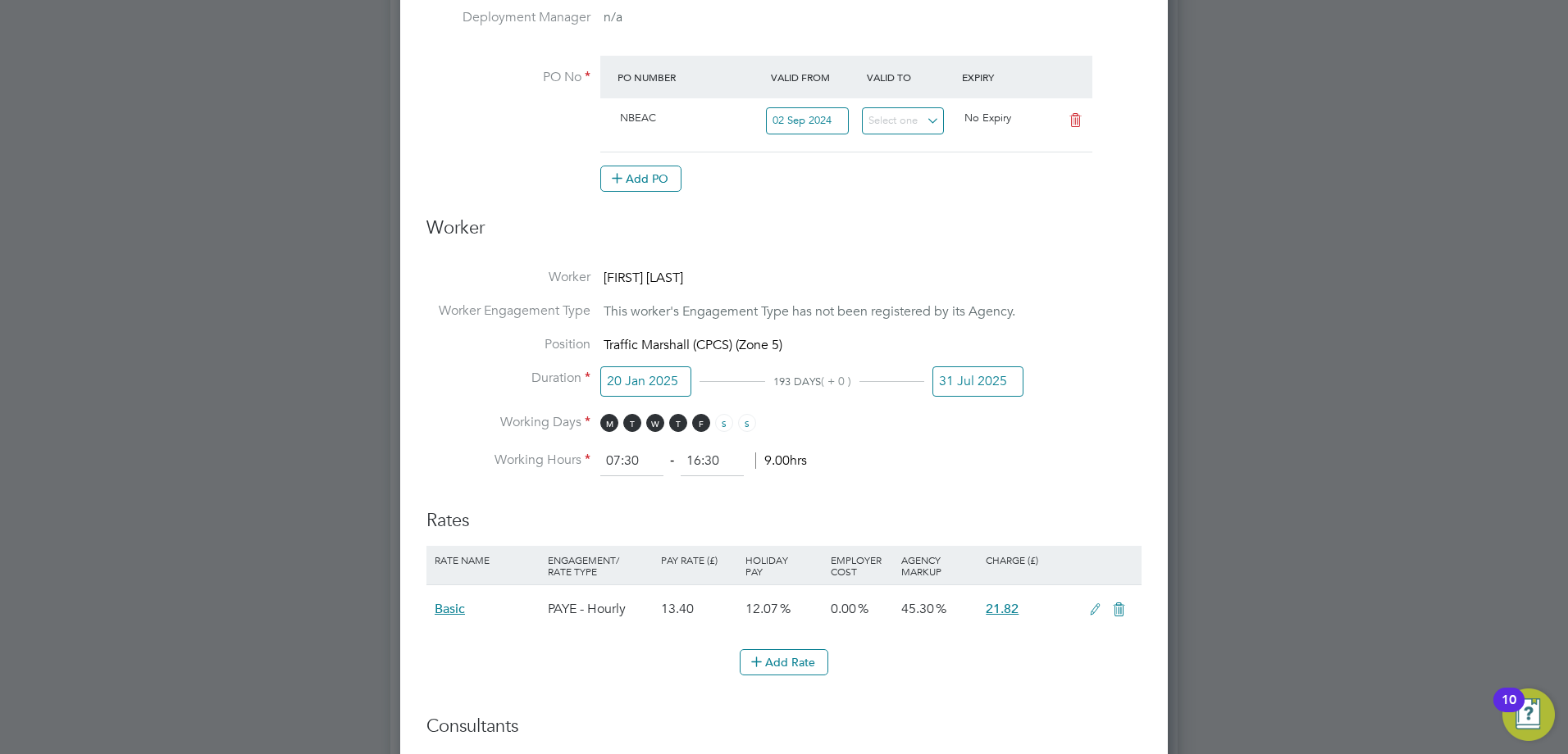 click on "31 Jul 2025" at bounding box center [978, 381] 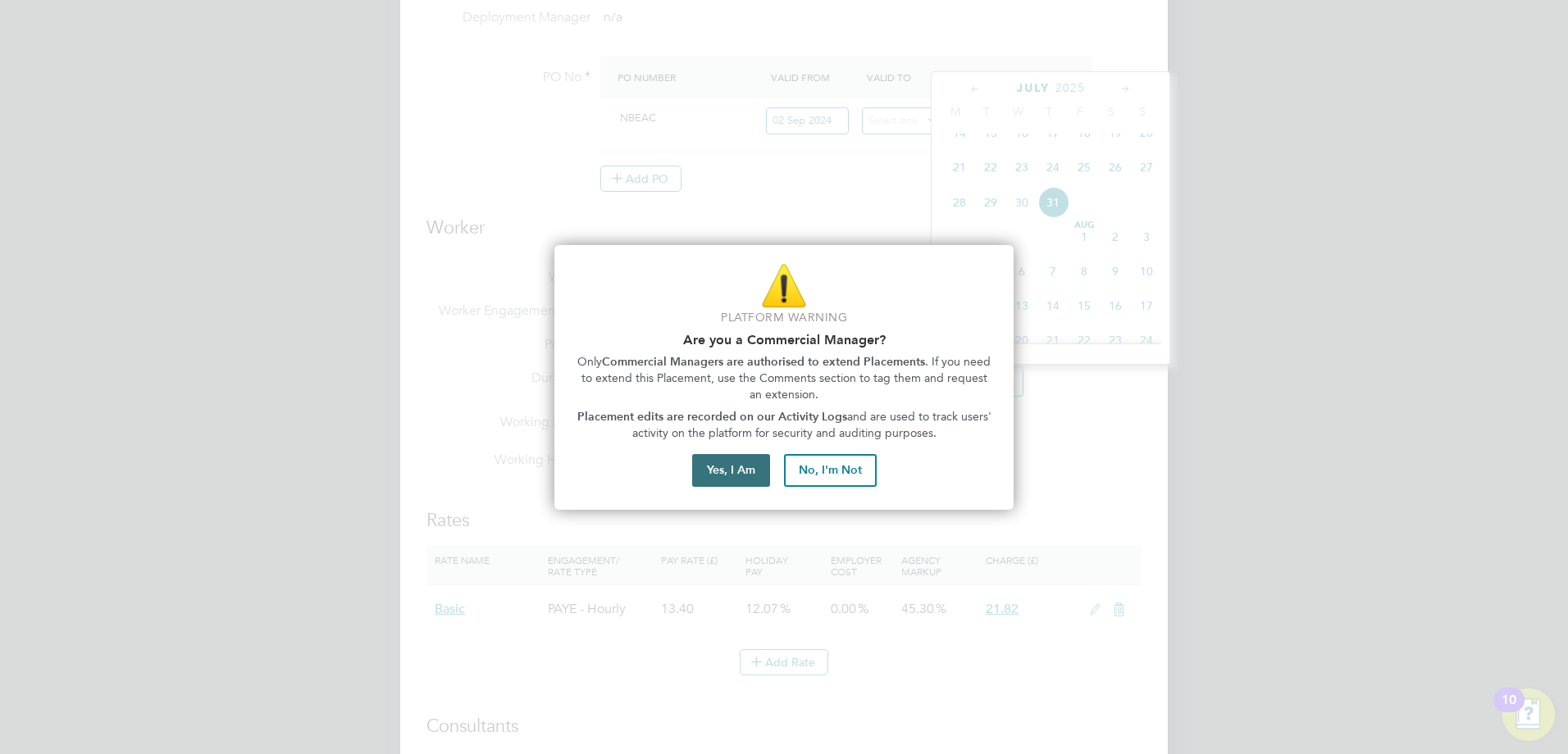 click on "Yes, I Am" at bounding box center [731, 470] 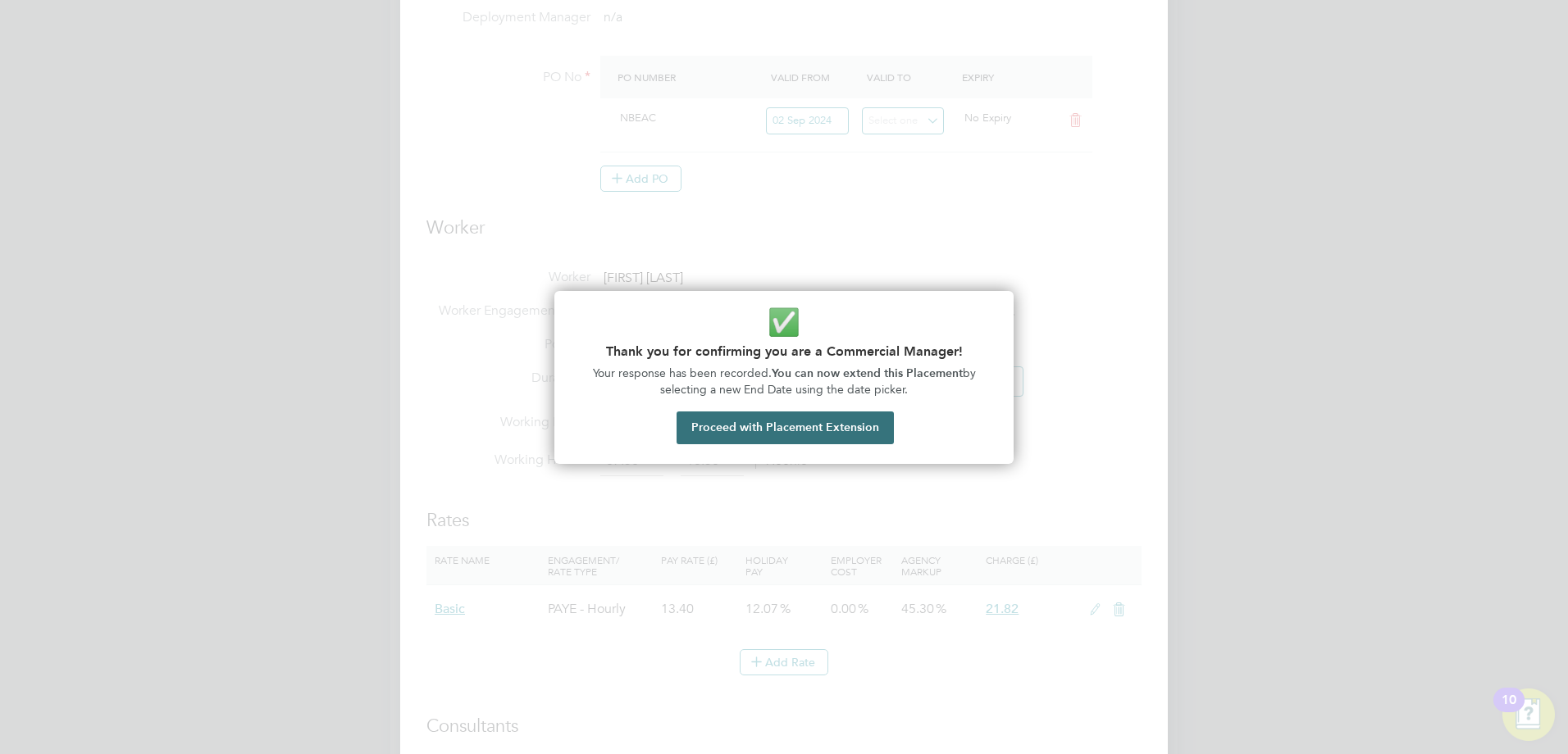 click on "Proceed with Placement Extension" at bounding box center (785, 428) 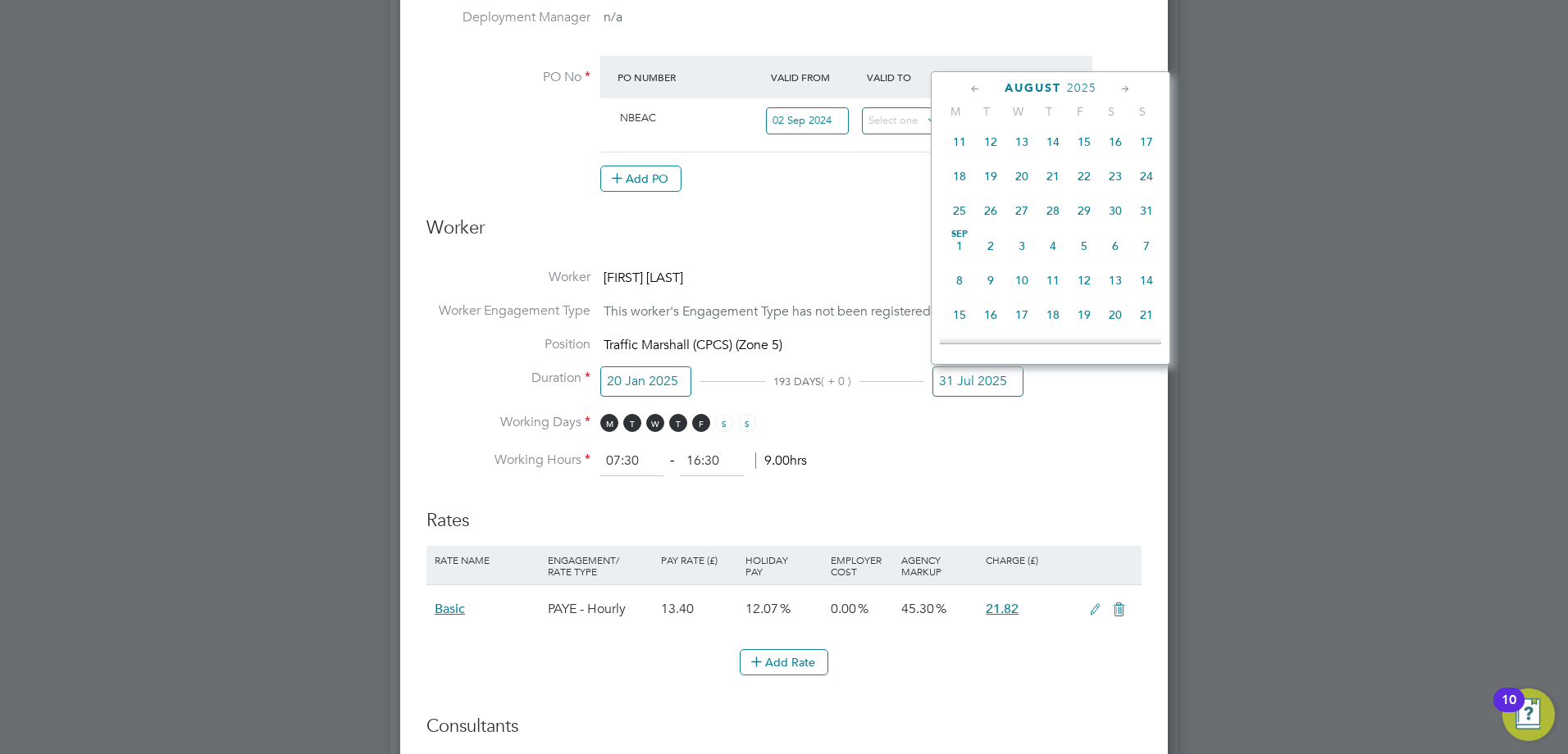 click on "29" 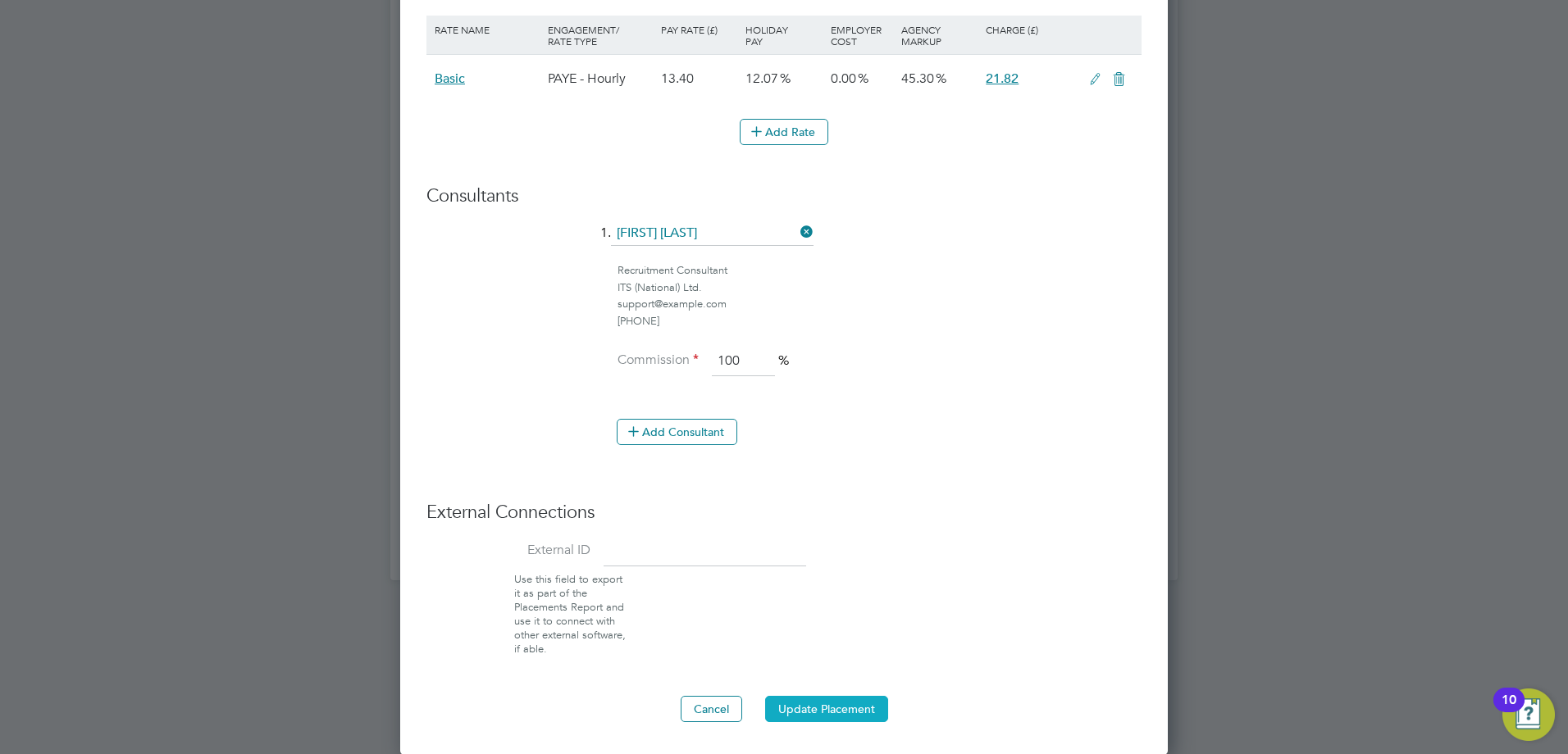 click on "Update Placement" at bounding box center (827, 709) 